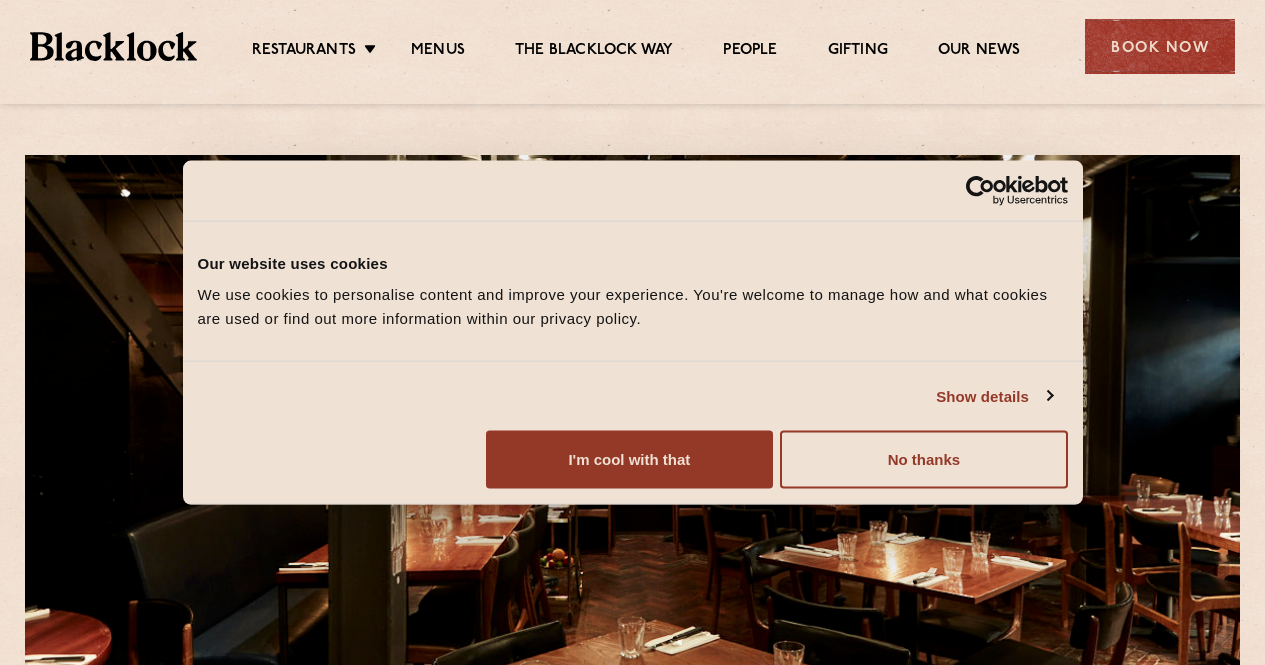 scroll, scrollTop: 0, scrollLeft: 0, axis: both 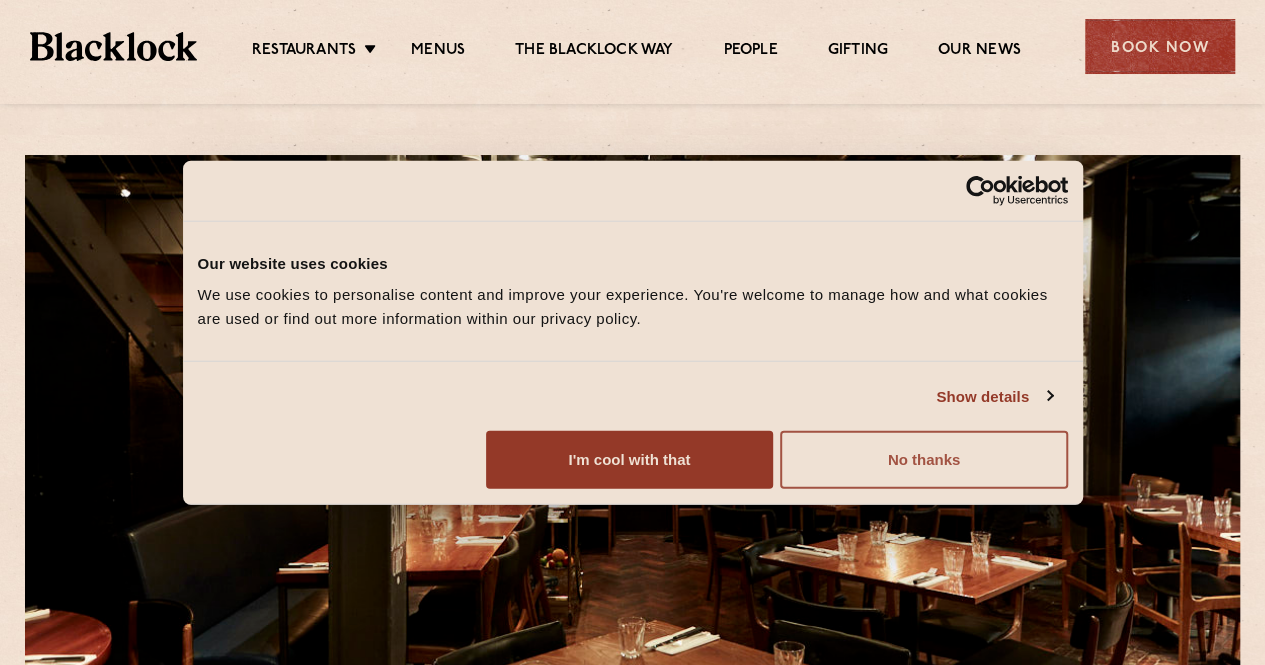 click on "No thanks" at bounding box center [923, 460] 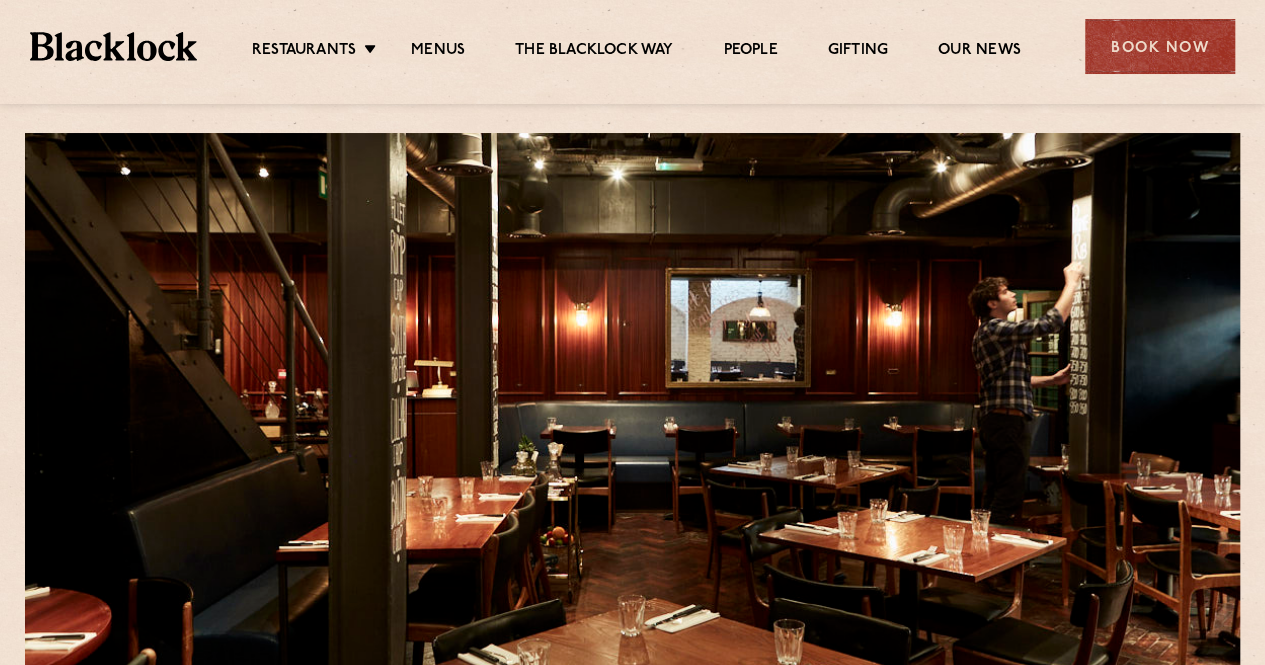 scroll, scrollTop: 0, scrollLeft: 0, axis: both 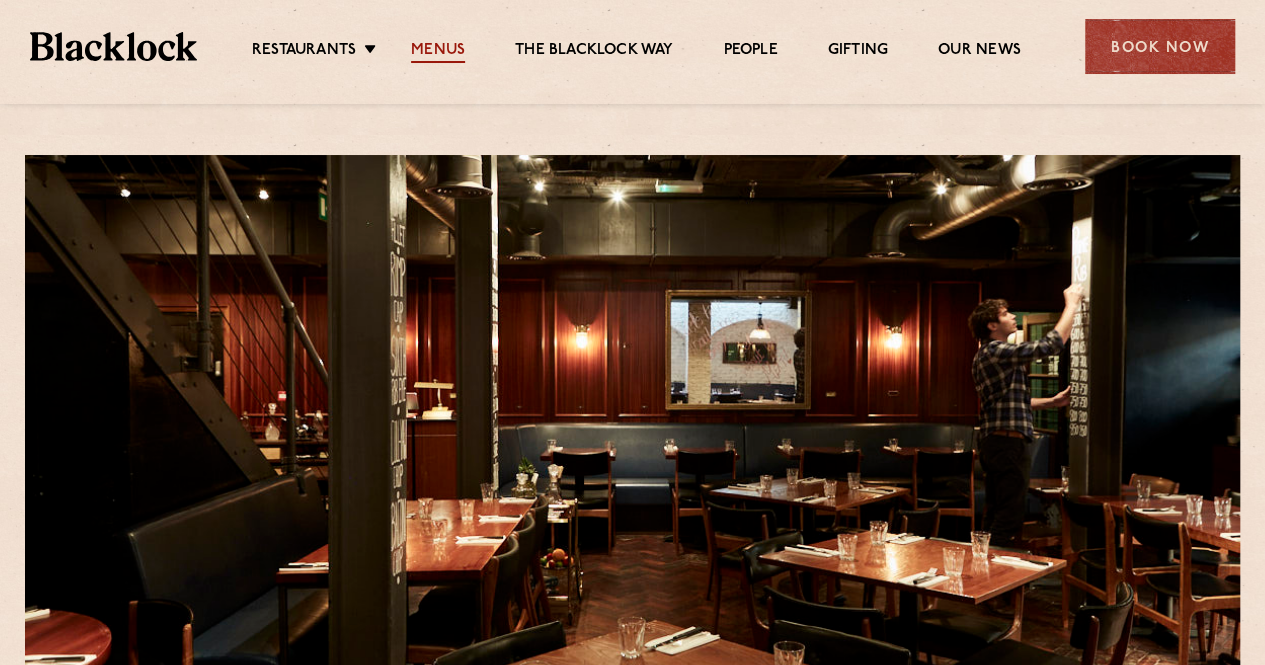 click on "Menus" at bounding box center [438, 52] 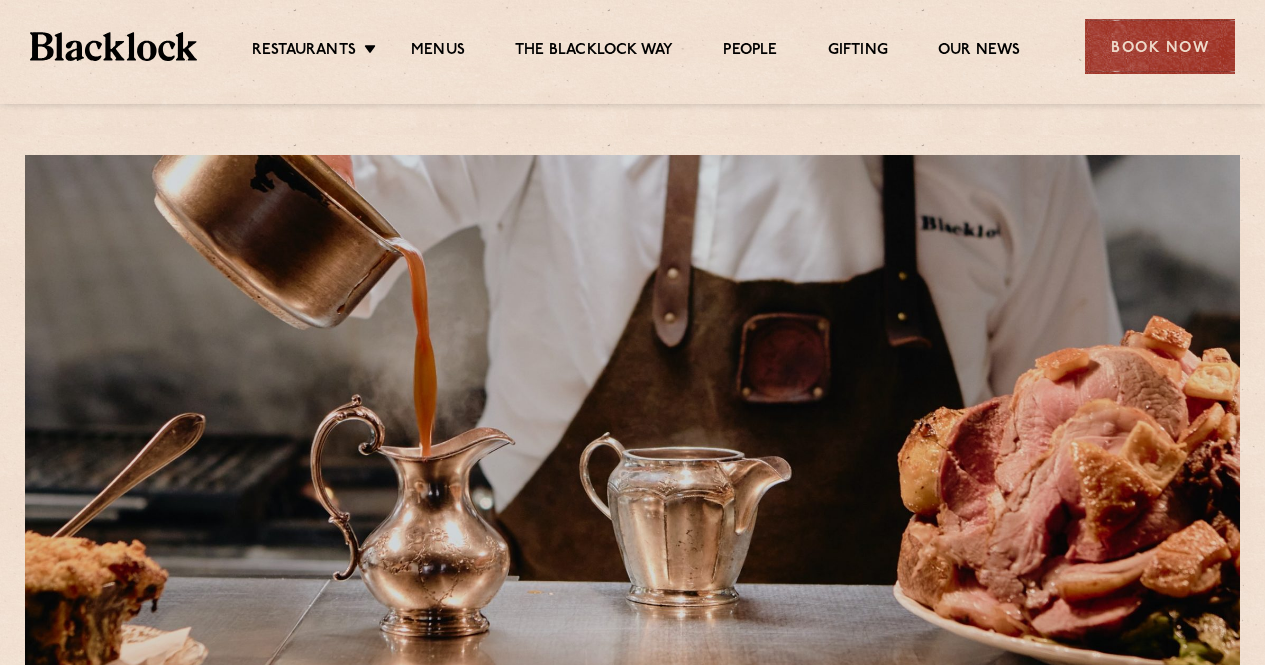 scroll, scrollTop: 0, scrollLeft: 0, axis: both 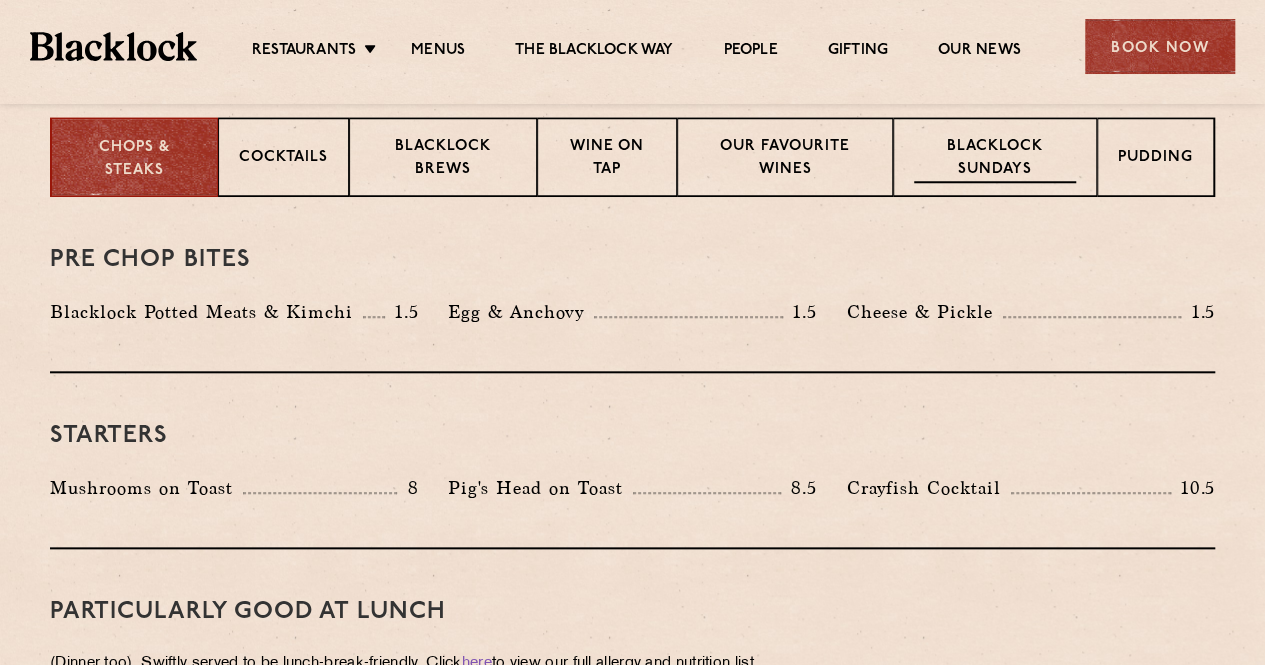 click on "Blacklock Sundays" at bounding box center (995, 159) 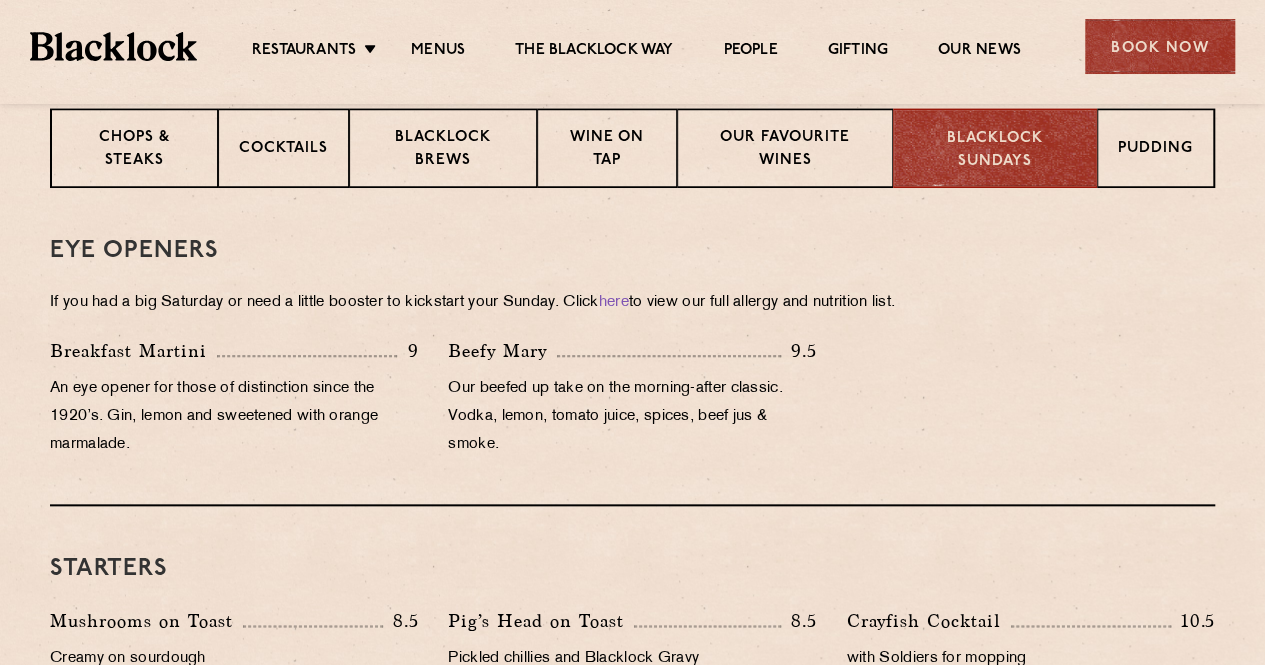 scroll, scrollTop: 841, scrollLeft: 0, axis: vertical 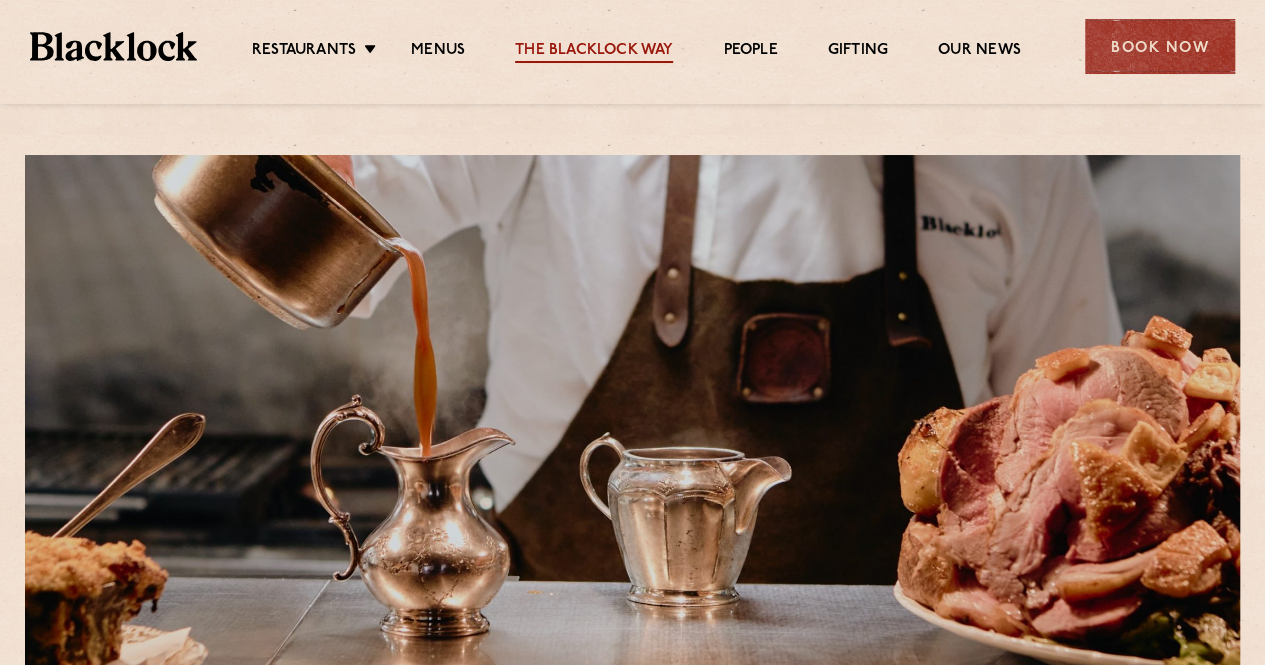 click on "The Blacklock Way" at bounding box center [594, 52] 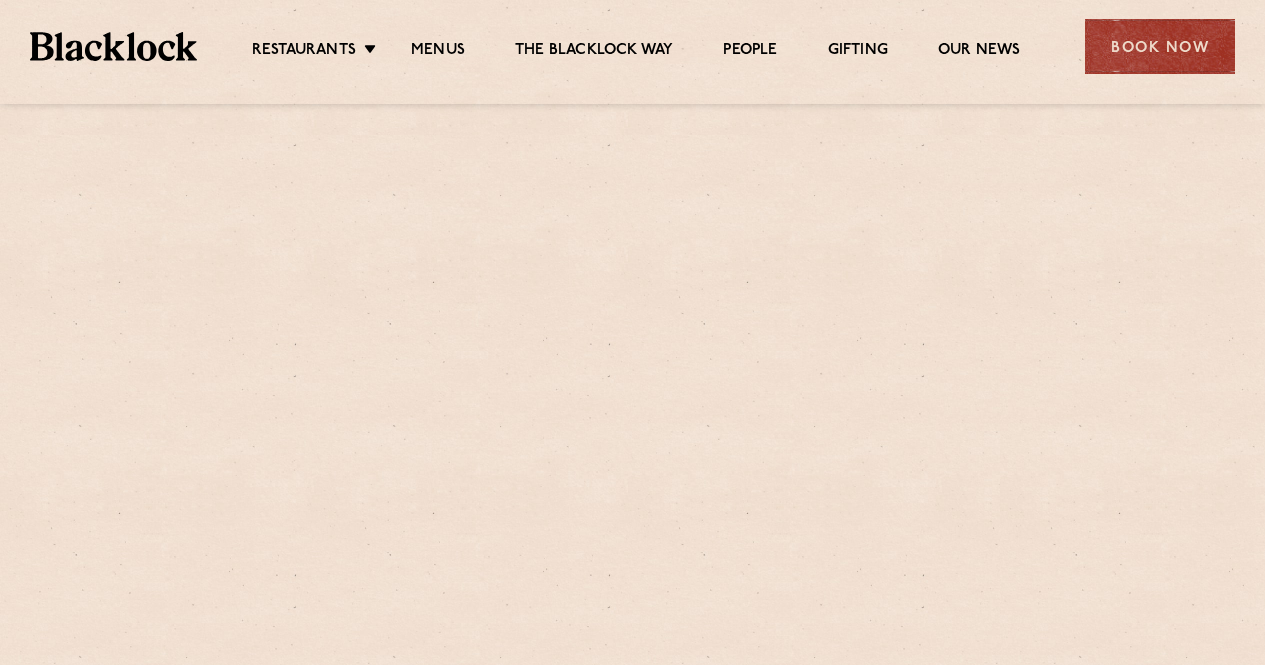 scroll, scrollTop: 0, scrollLeft: 0, axis: both 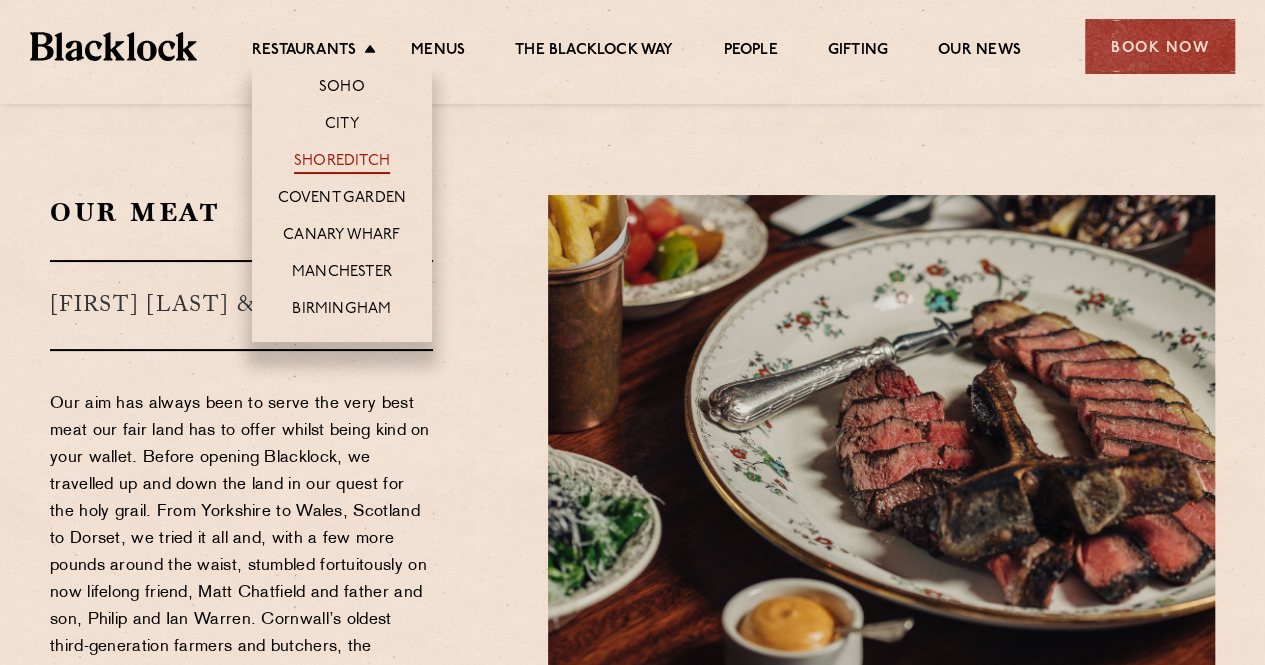 click on "Shoreditch" at bounding box center (342, 163) 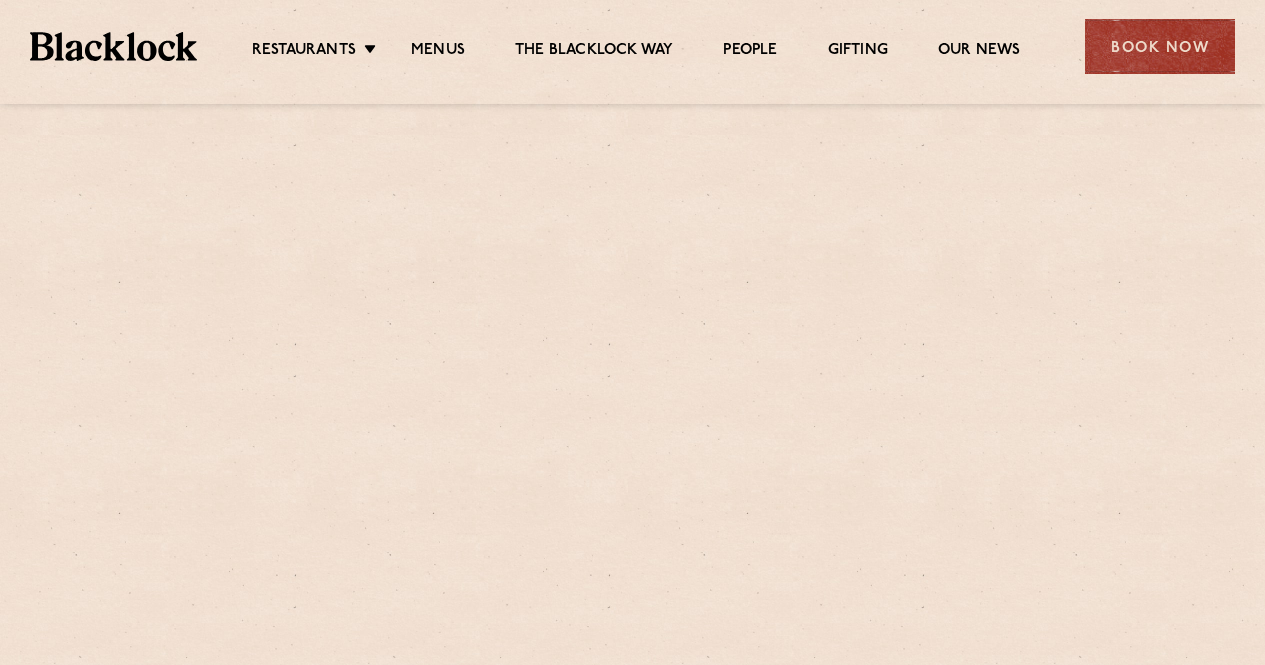 scroll, scrollTop: 0, scrollLeft: 0, axis: both 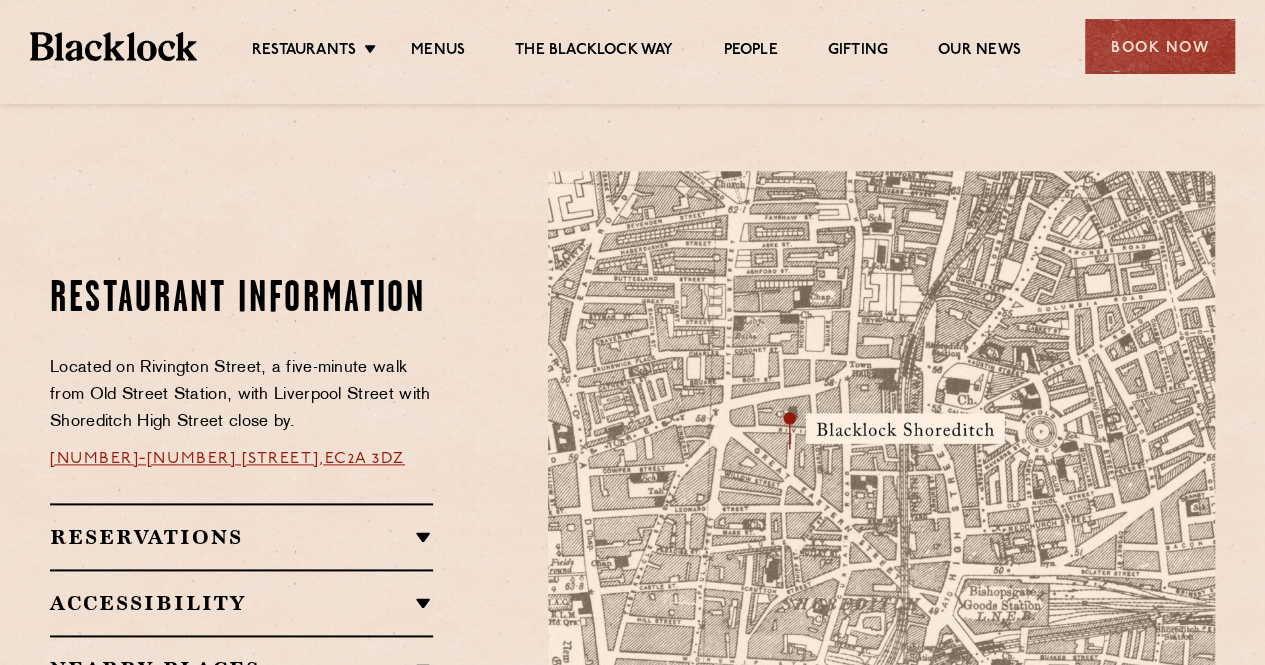 click on "28-30 Rivington Street," at bounding box center (187, 459) 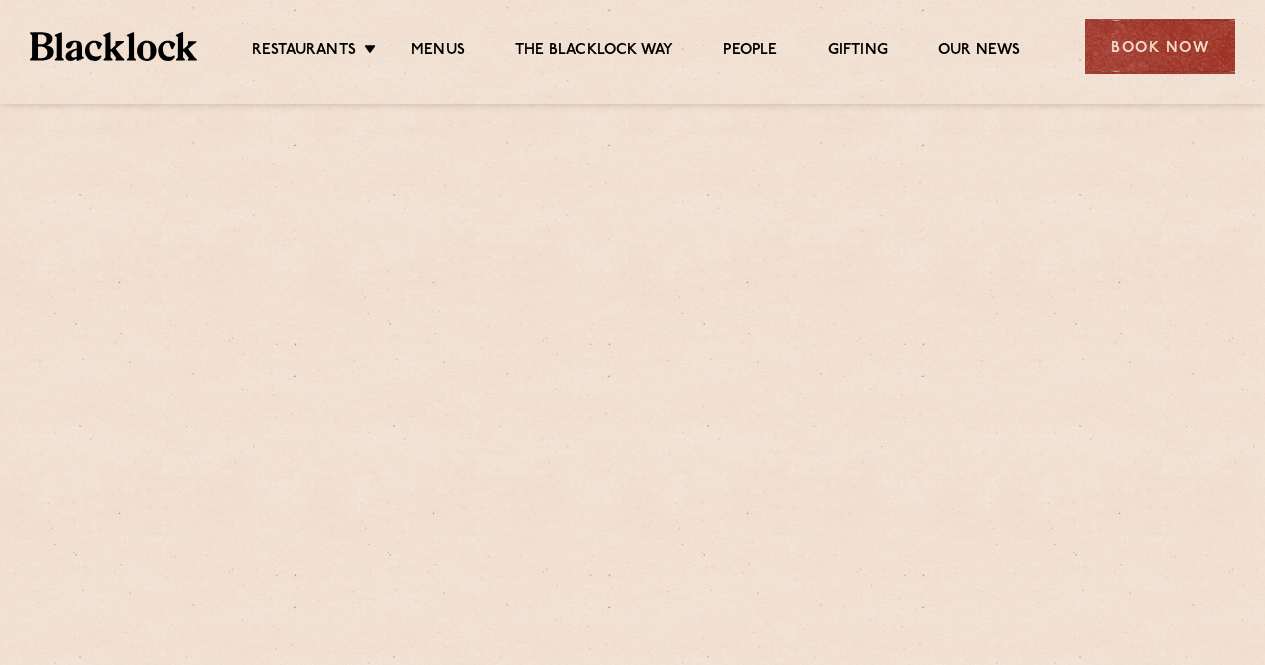 scroll, scrollTop: 1006, scrollLeft: 0, axis: vertical 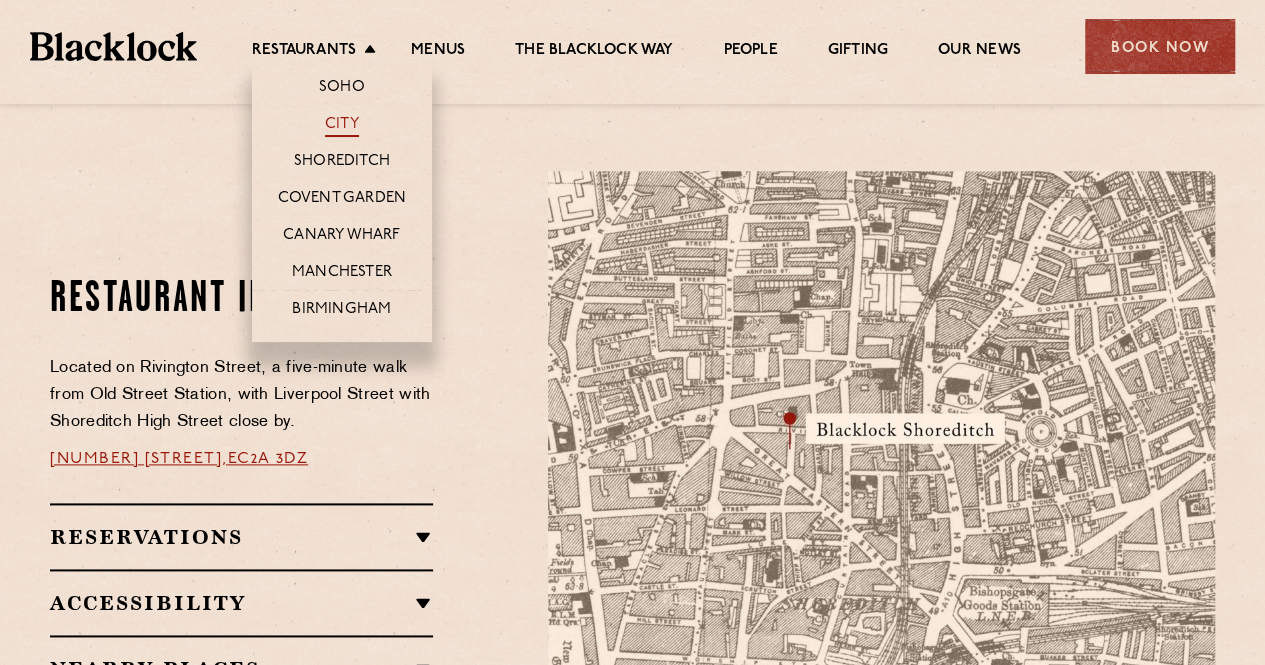 click on "City" at bounding box center (342, 126) 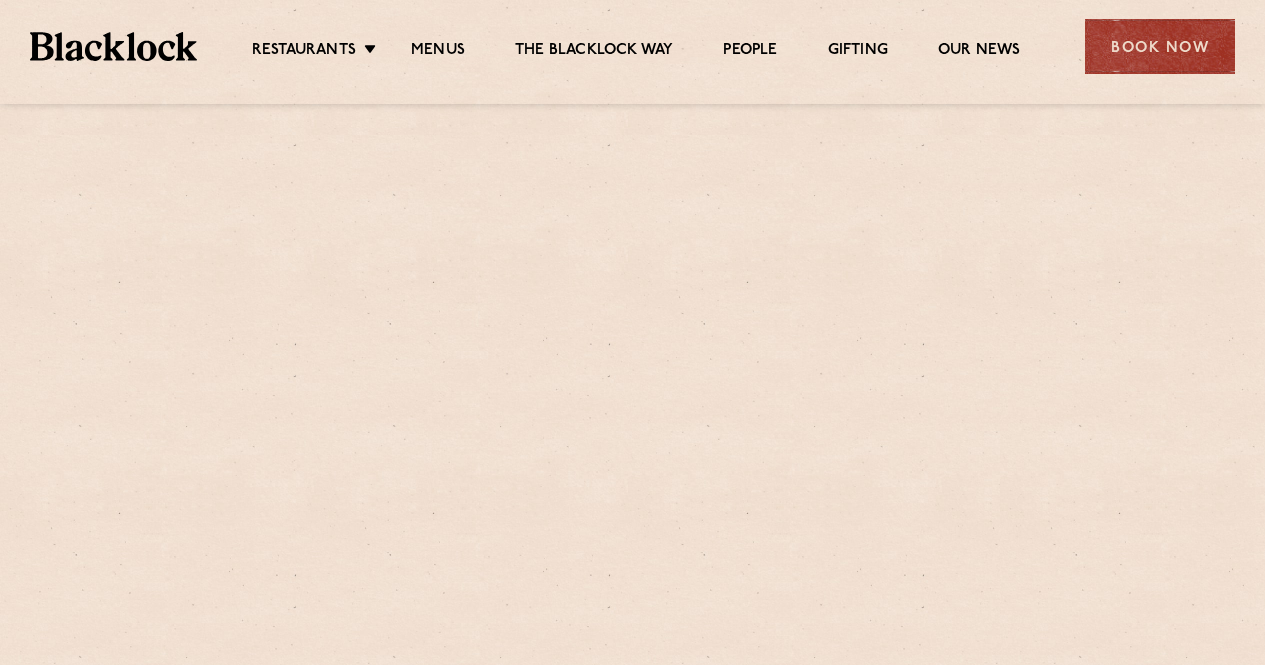 scroll, scrollTop: 0, scrollLeft: 0, axis: both 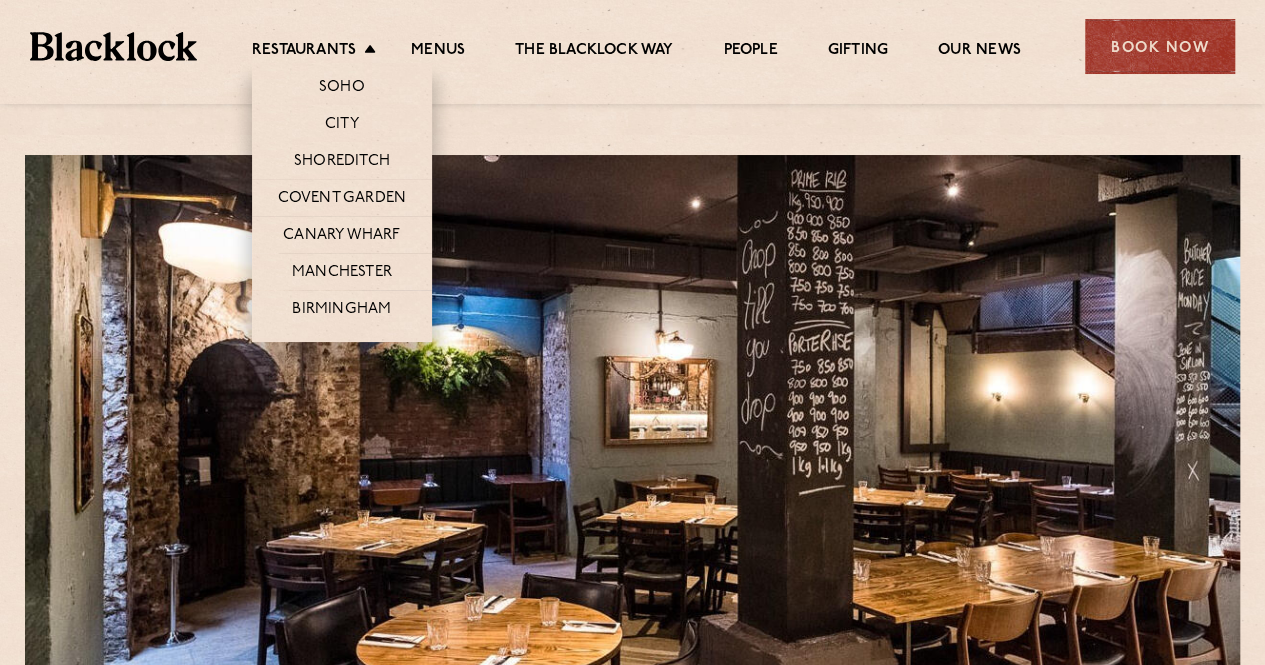 click on "Restaurants Soho City Shoreditch Covent Garden Canary Wharf Manchester Birmingham" at bounding box center [319, 52] 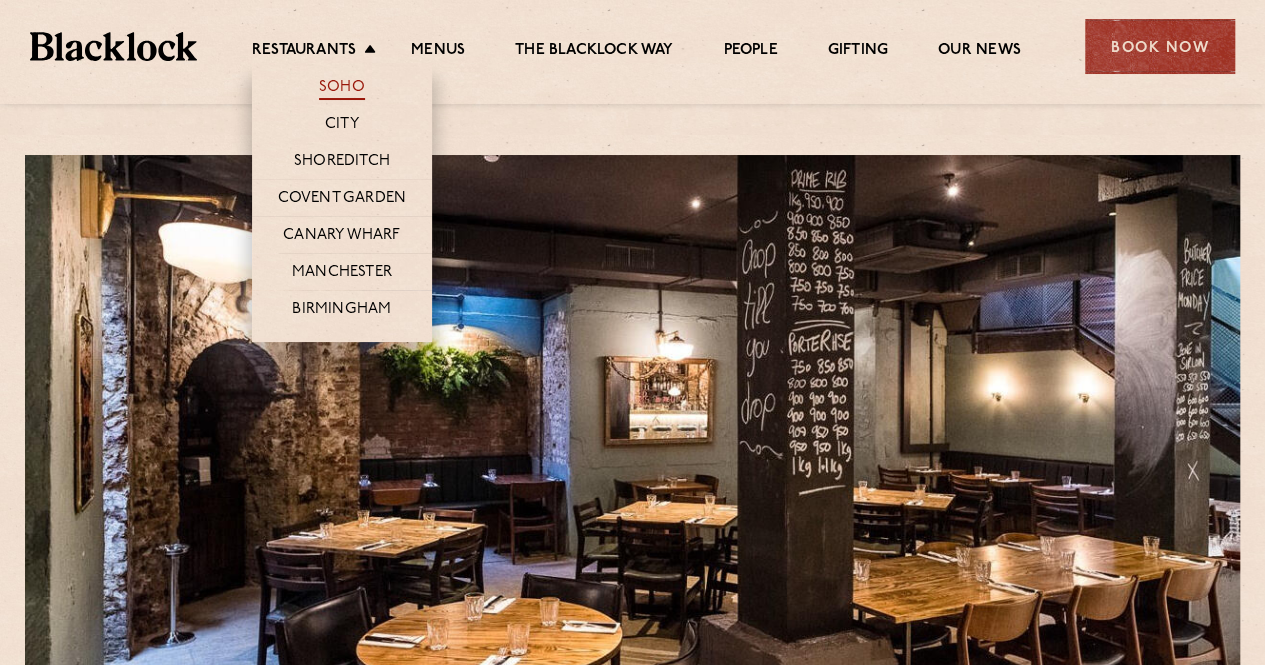 click on "Soho" at bounding box center [342, 89] 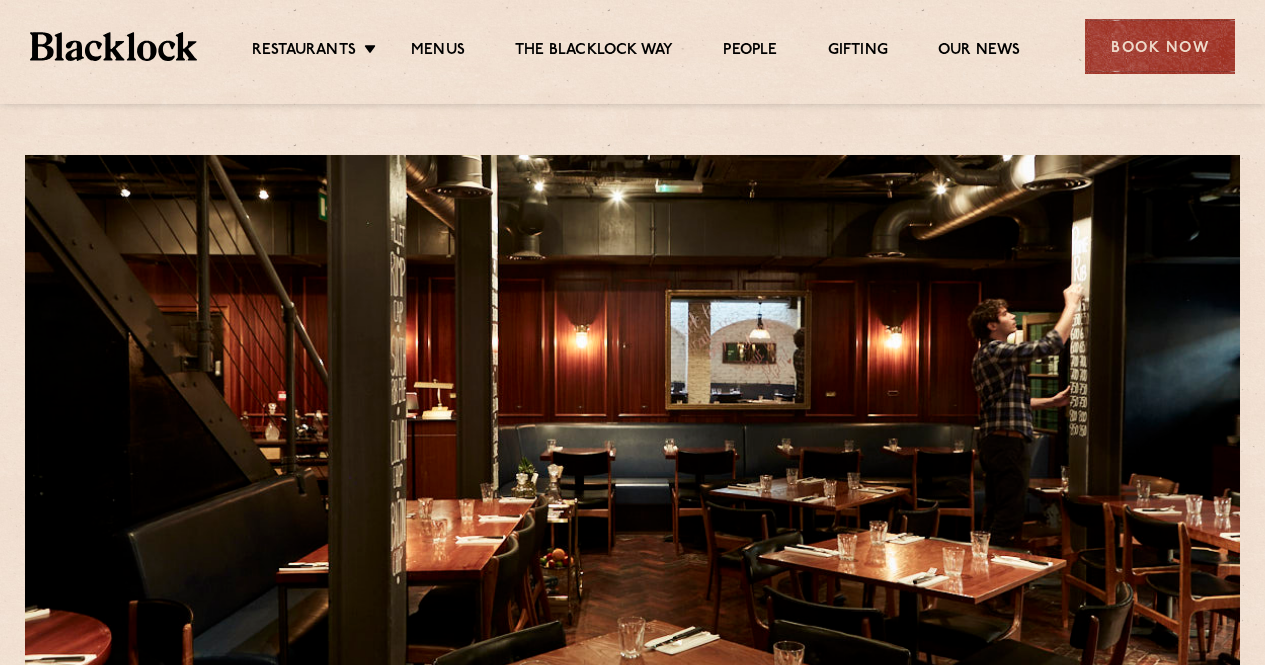 scroll, scrollTop: 0, scrollLeft: 0, axis: both 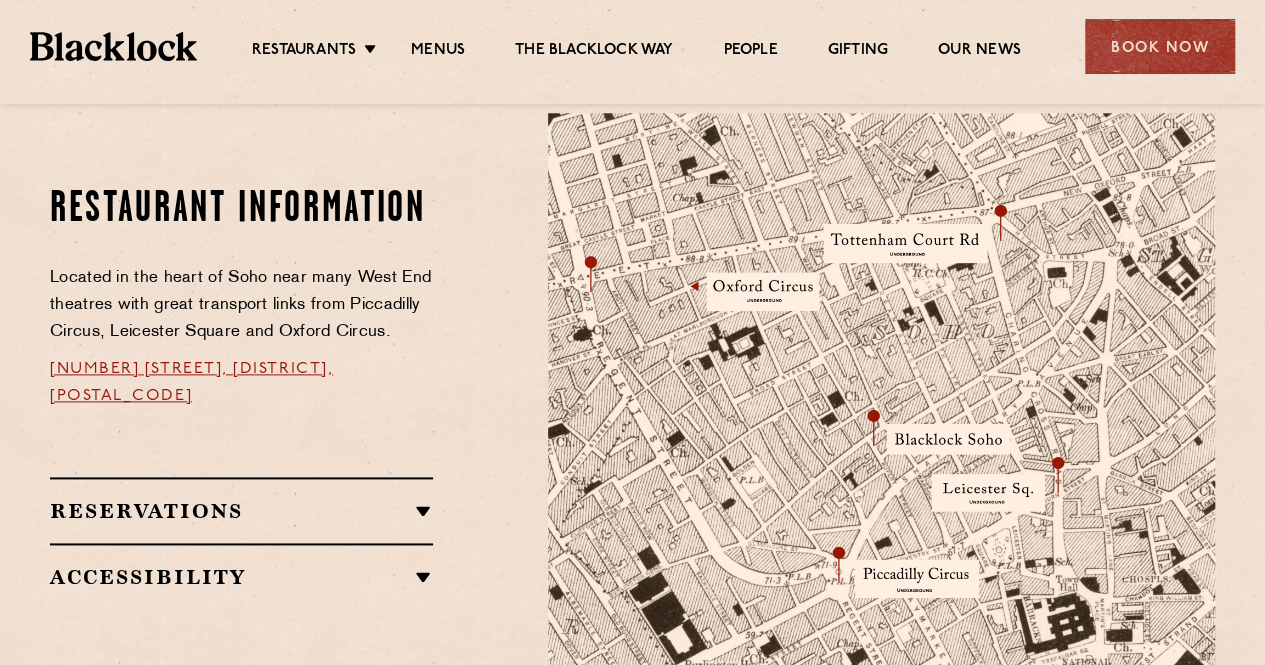 click at bounding box center (881, 464) 